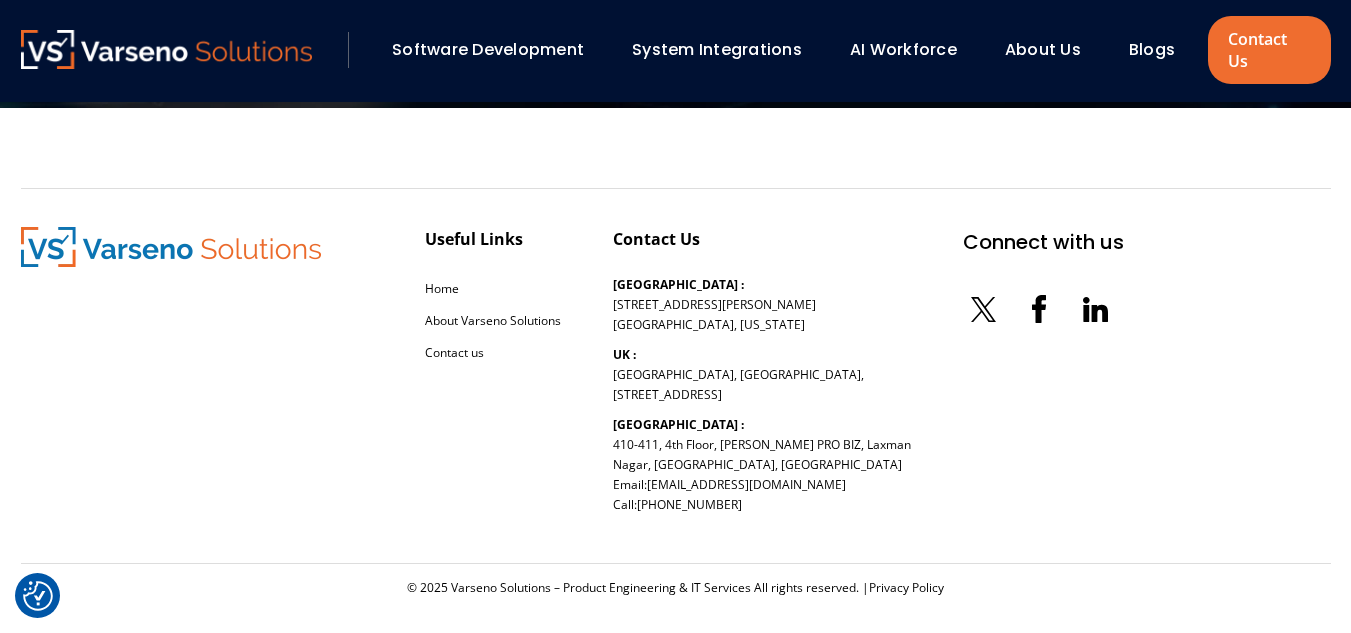 scroll, scrollTop: 6343, scrollLeft: 0, axis: vertical 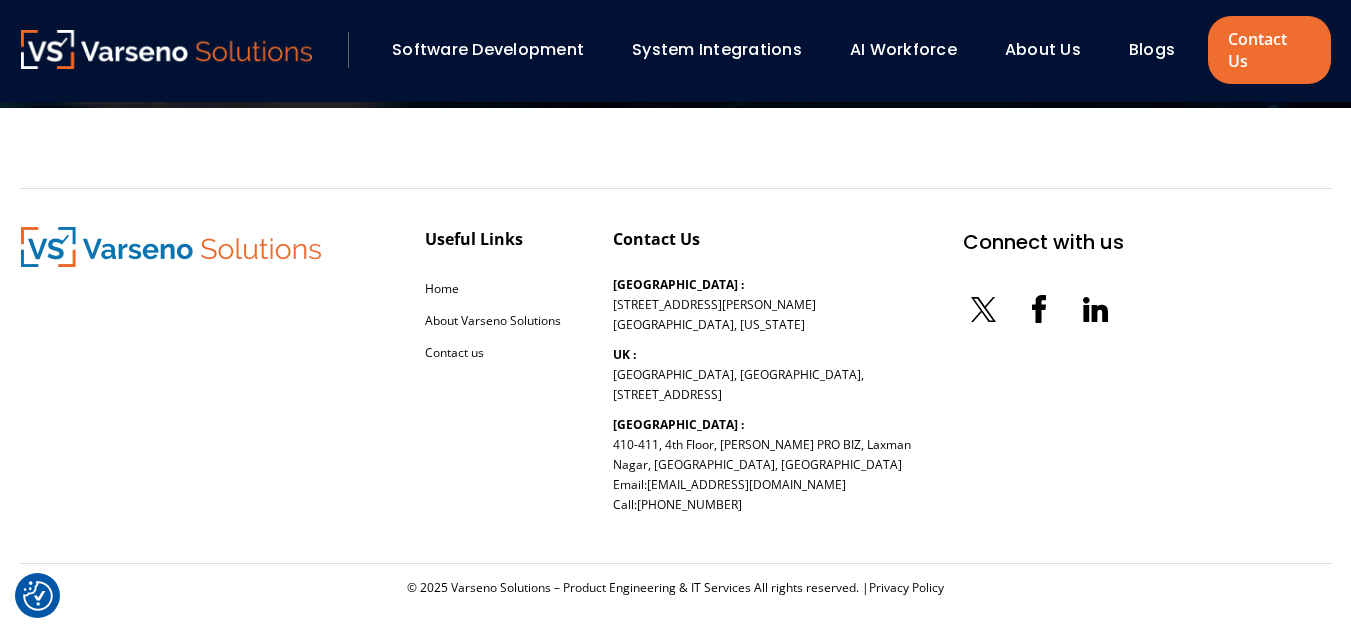 copy on "Derbyshire" 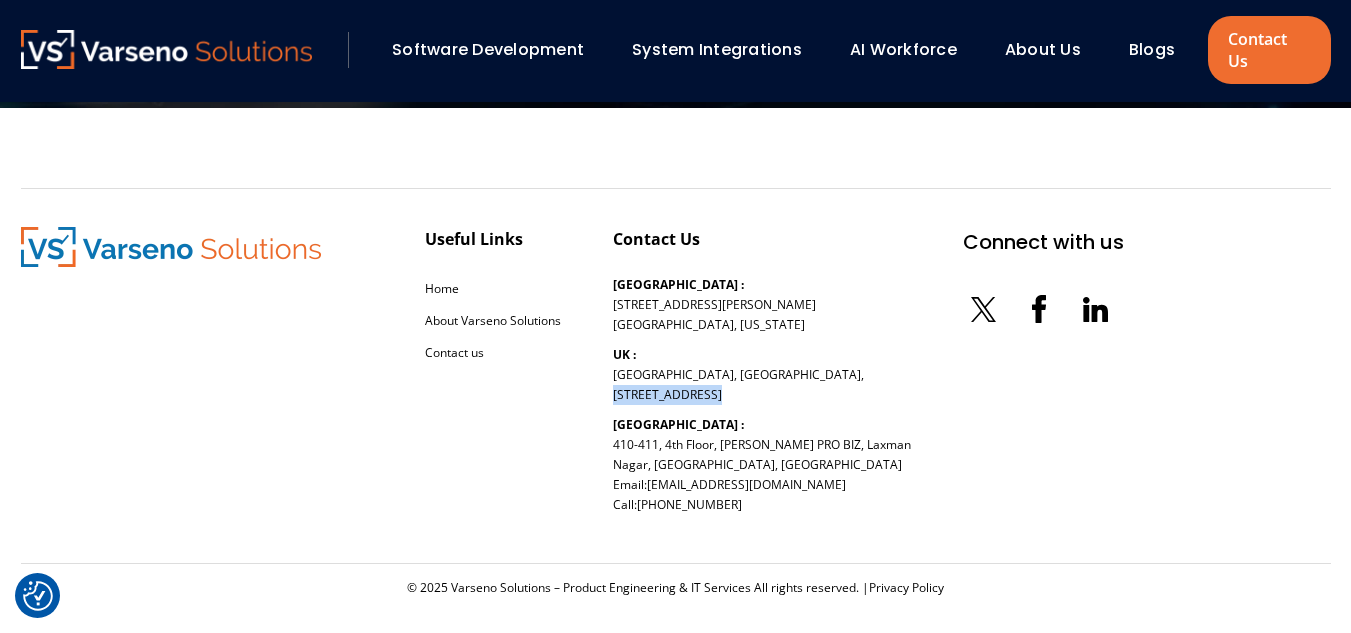 click on "UK :
Amber House, Tants Meadow, Lower Kilburn,
Derbyshire, DE56 0NB" at bounding box center (738, 375) 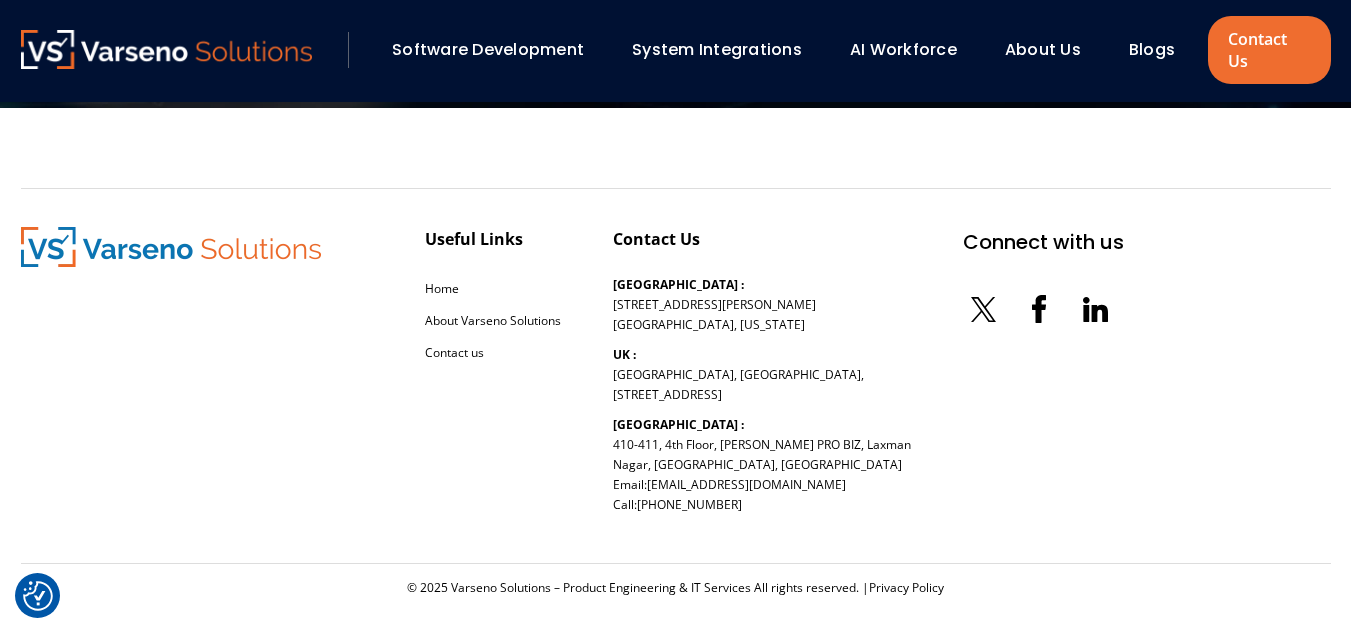 click on "UK :
Amber House, Tants Meadow, Lower Kilburn,
Derbyshire, DE56 0NB" at bounding box center [738, 375] 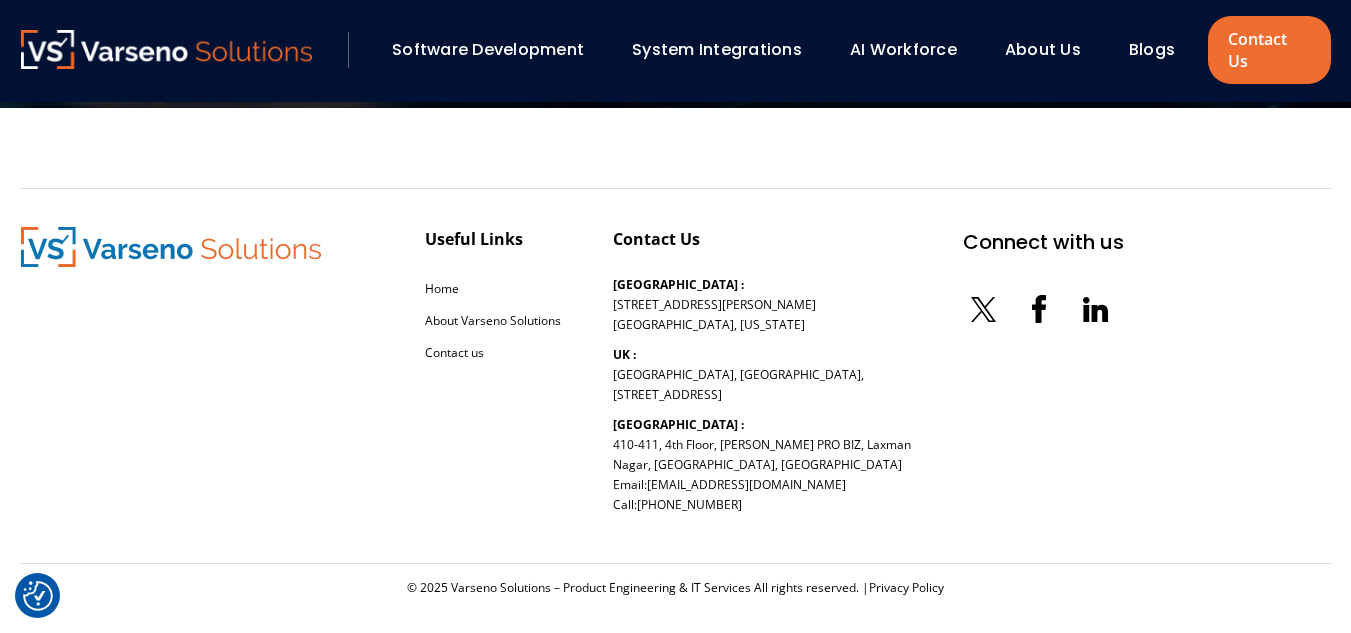 click on "UK :
Amber House, Tants Meadow, Lower Kilburn,
Derbyshire, DE56 0NB" at bounding box center (738, 375) 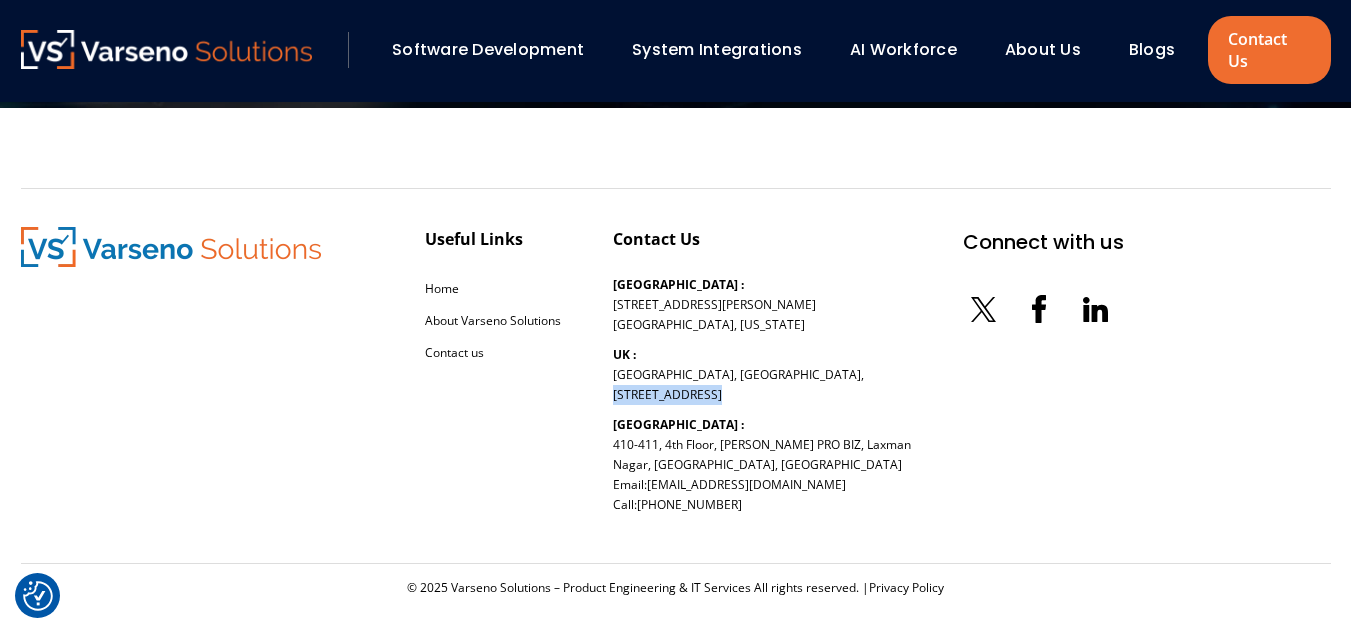 click on "UK :
Amber House, Tants Meadow, Lower Kilburn,
Derbyshire, DE56 0NB" at bounding box center [738, 375] 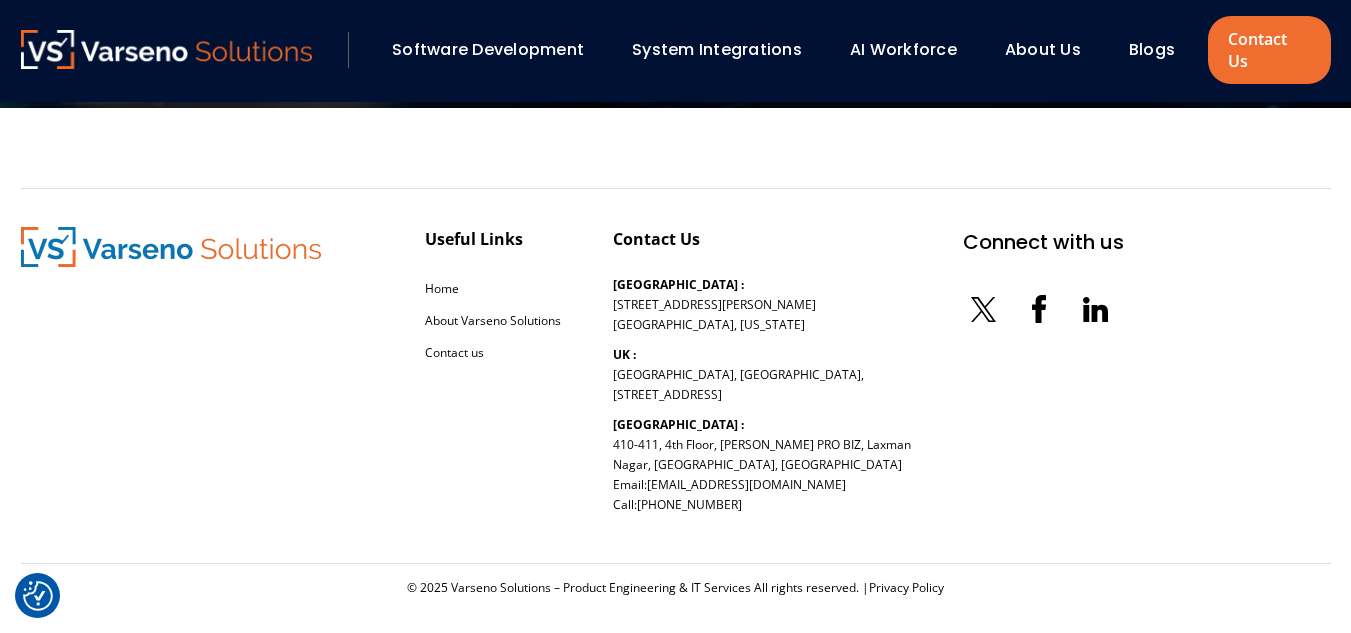 click on "UK :
Amber House, Tants Meadow, Lower Kilburn,
Derbyshire, DE56 0NB" at bounding box center (738, 375) 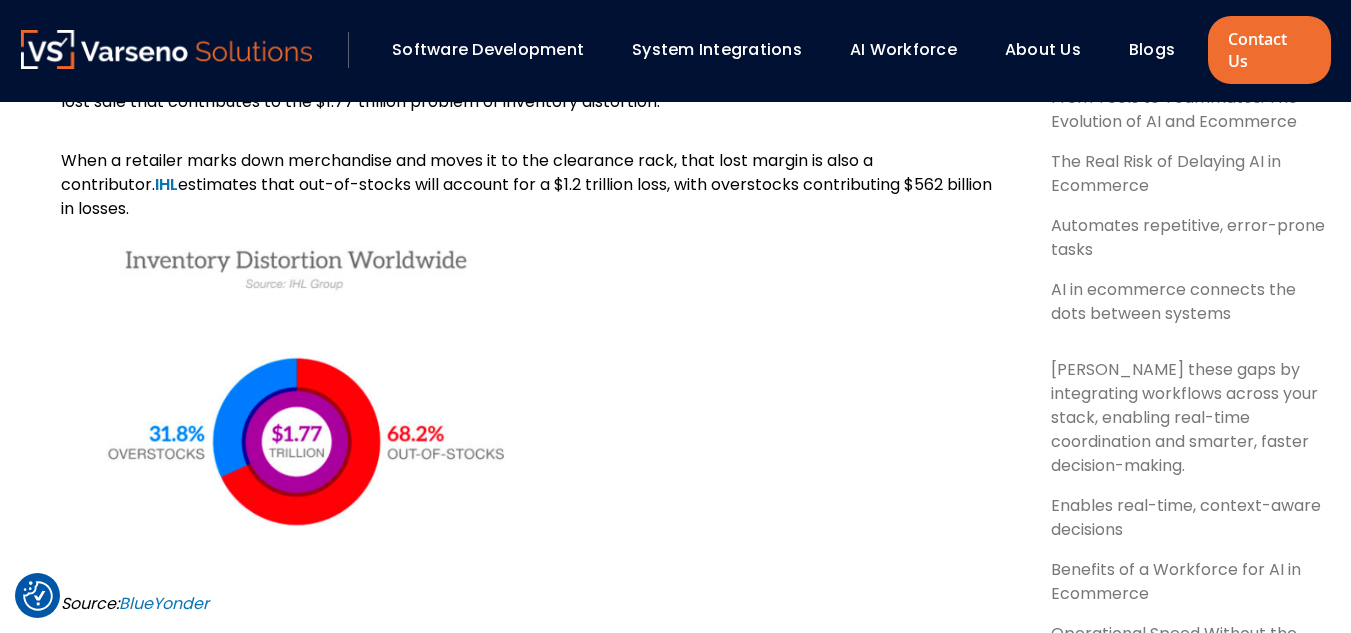 scroll, scrollTop: 5482, scrollLeft: 0, axis: vertical 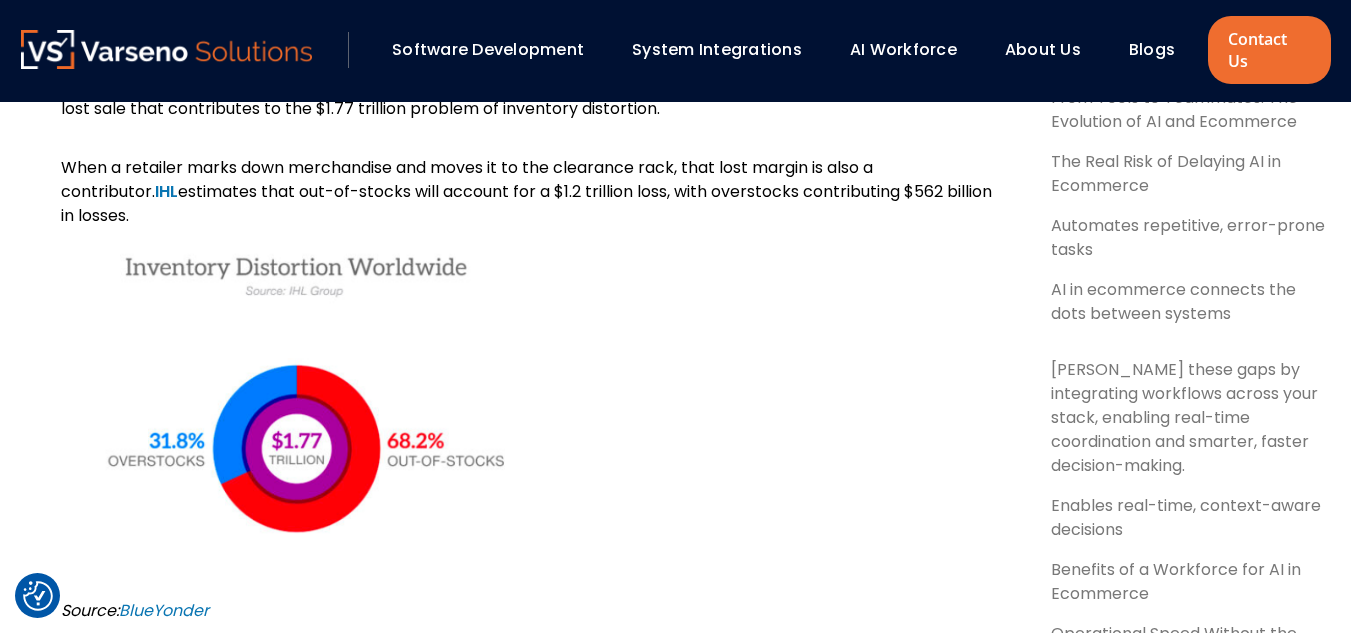 click on "When a retailer marks down merchandise and moves it to the clearance rack, that lost margin is also a contributor.  IHL  estimates that out-of-stocks will account for a $1.2 trillion loss, with overstocks contributing $562 billion in losses." at bounding box center [526, 191] 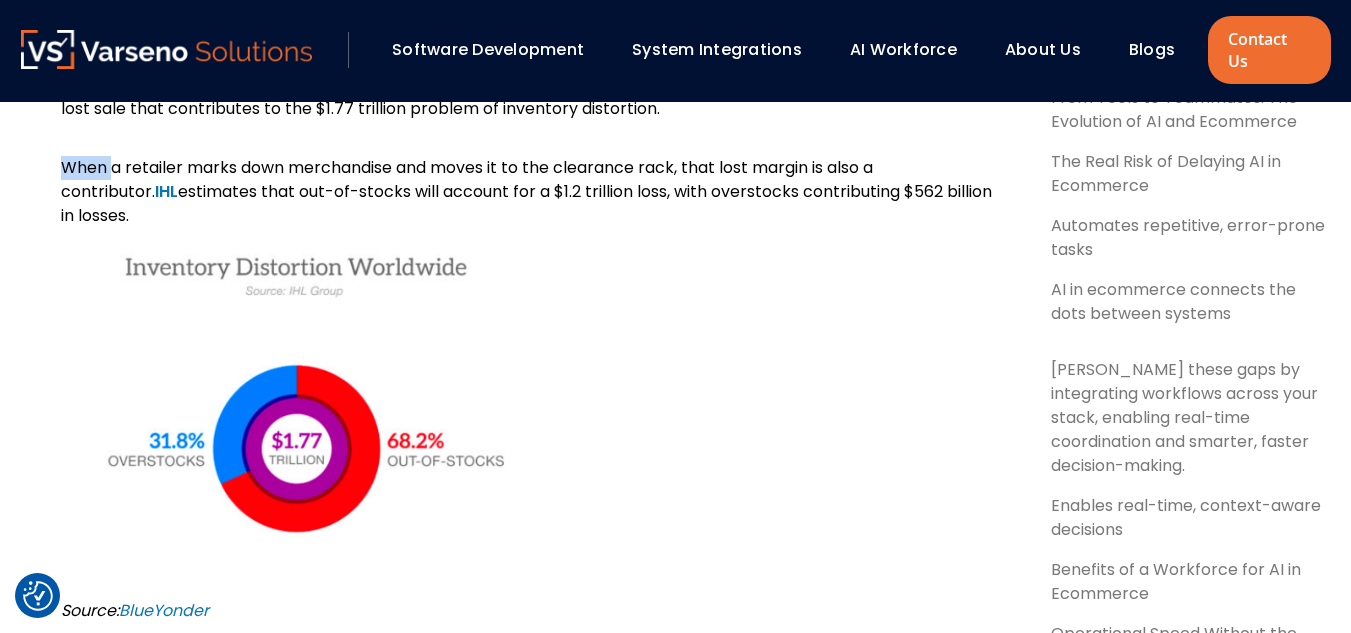click on "When a retailer marks down merchandise and moves it to the clearance rack, that lost margin is also a contributor.  IHL  estimates that out-of-stocks will account for a $1.2 trillion loss, with overstocks contributing $562 billion in losses." at bounding box center [526, 191] 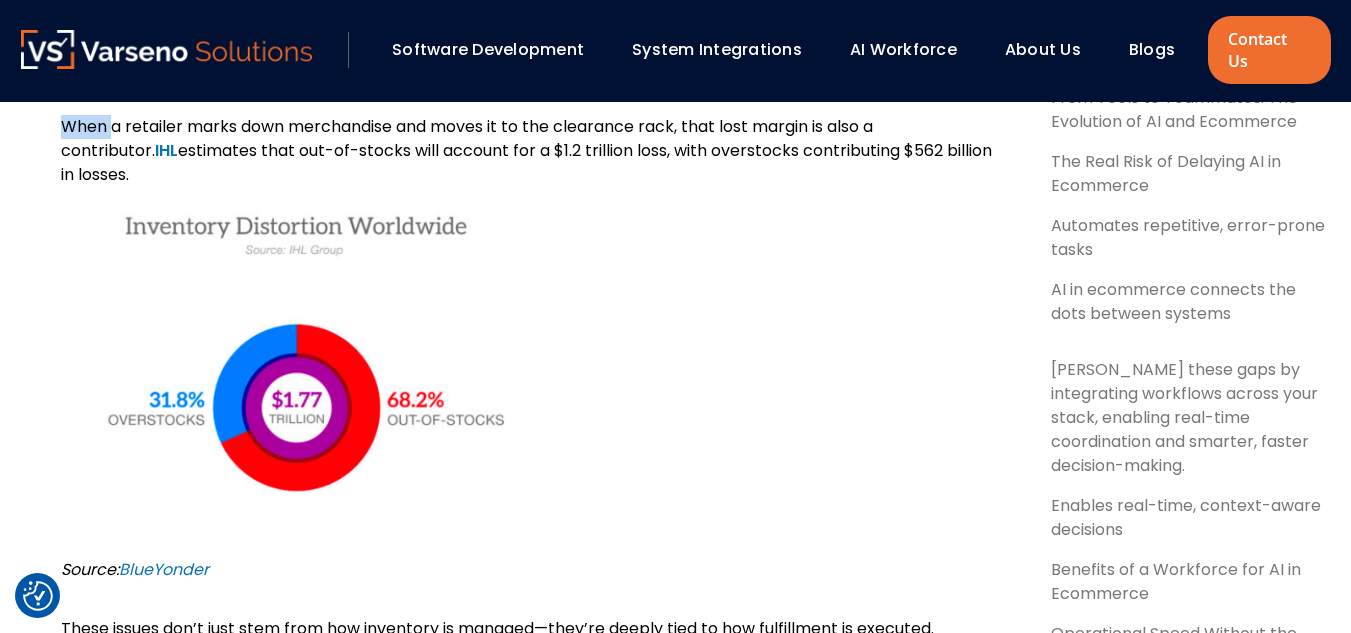 scroll, scrollTop: 5524, scrollLeft: 0, axis: vertical 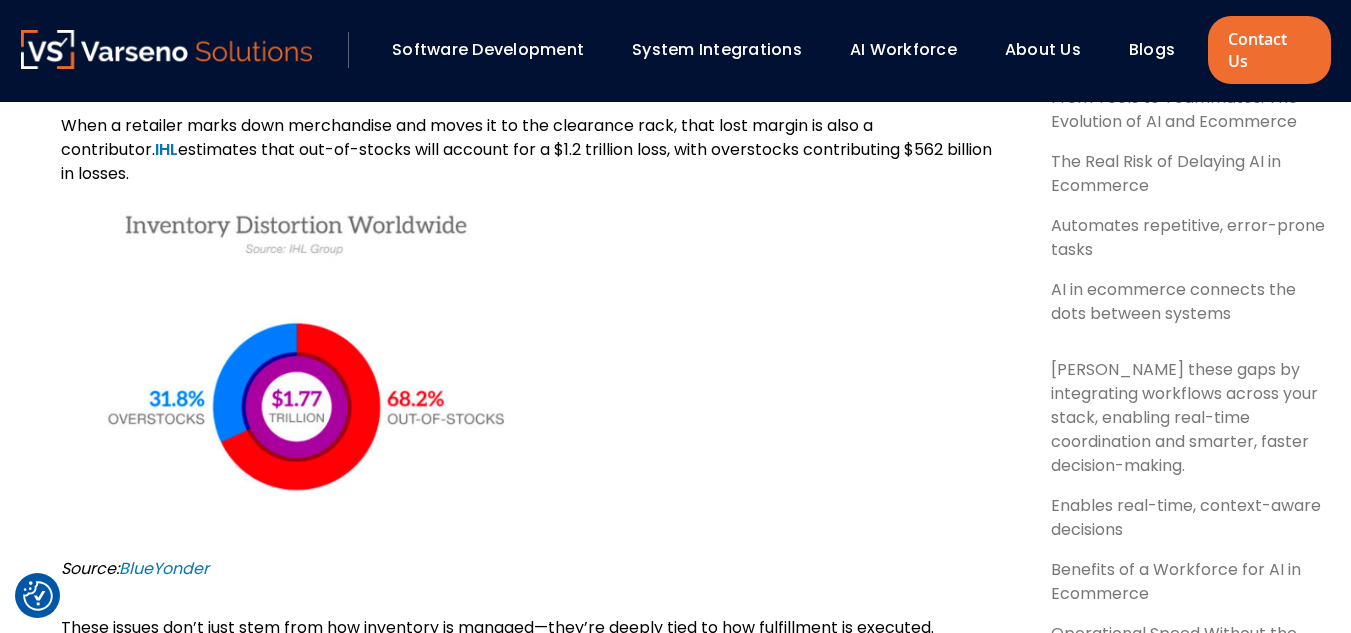 click on "Smarter Order Fulfillment
The cost of poor inventory decisions isn’t just operational, it’s a staggering revenue drain. When a customer visits a store or website and is unable to purchase the product they’re looking for, that’s more than an inconvenience. It’s a lost sale that contributes to the $1.77 trillion problem of inventory distortion.
When a retailer marks down merchandise and moves it to the clearance rack, that lost margin is also a contributor.  IHL  estimates that out-of-stocks will account for a $1.2 trillion loss, with overstocks contributing $562 billion in losses.
Source:  BlueYonder
These issues don’t just stem from how inventory is managed—they’re deeply tied to how fulfillment is executed.
That’s where smarter systems step in!
AI ecommerce systems integrate deeply with your inventory and logistics platforms to monitor stock levels and delivery status in real time." at bounding box center (528, 370) 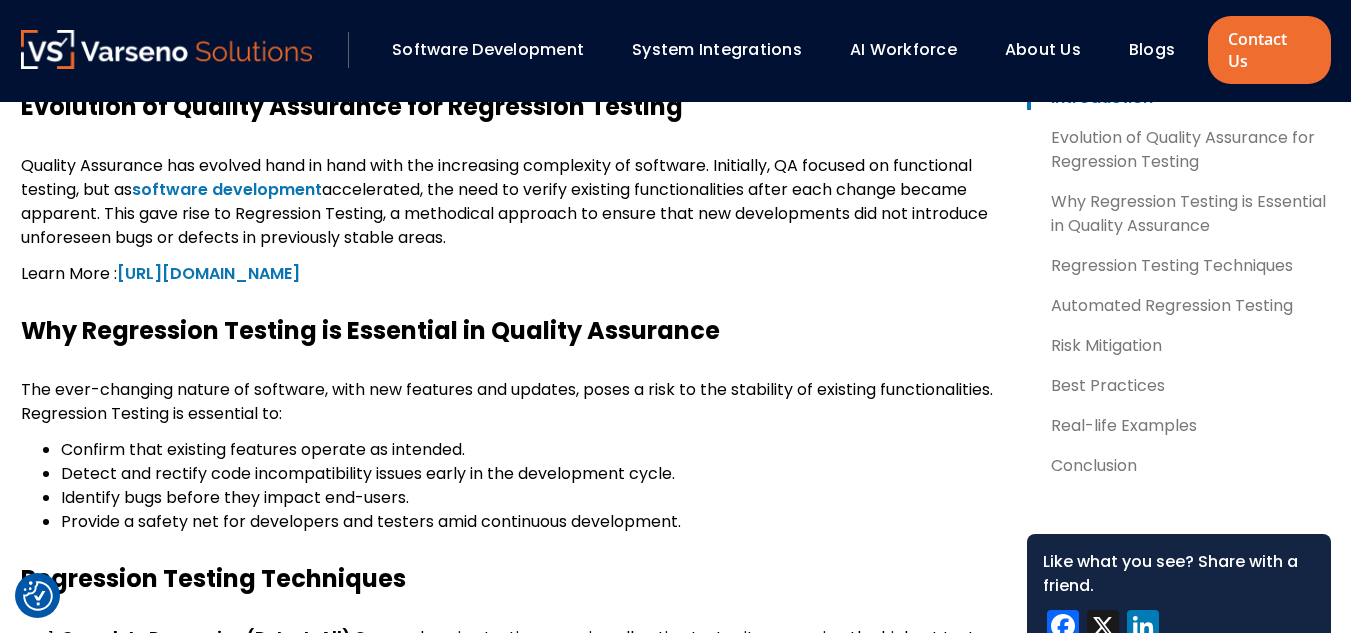 scroll, scrollTop: 957, scrollLeft: 0, axis: vertical 